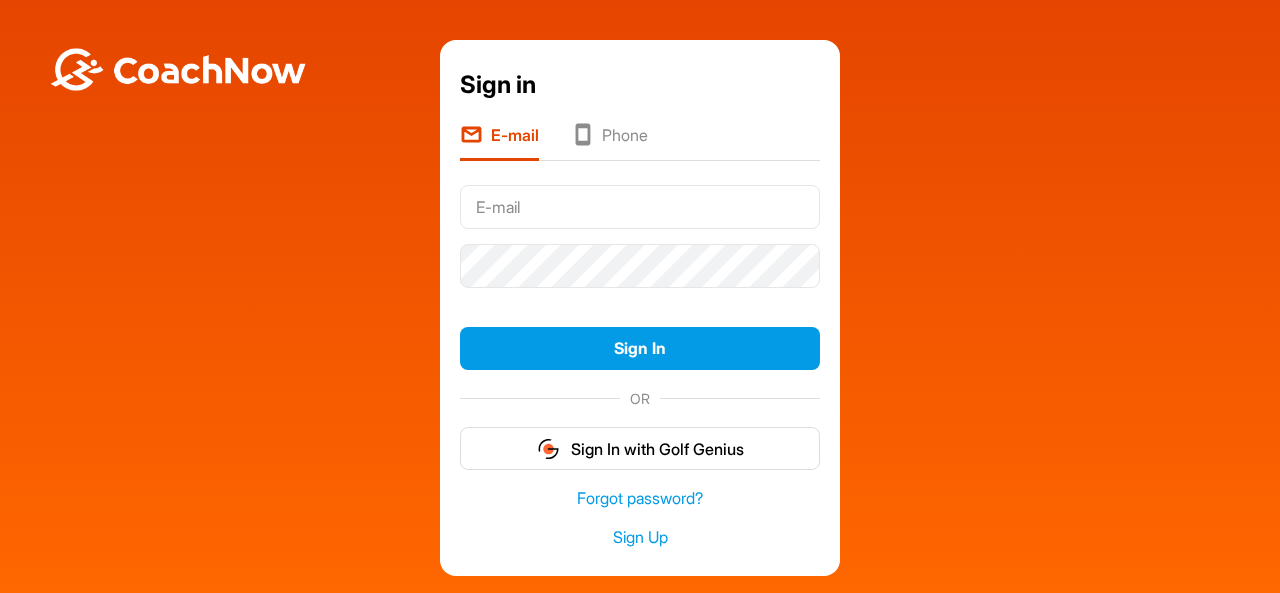 scroll, scrollTop: 0, scrollLeft: 0, axis: both 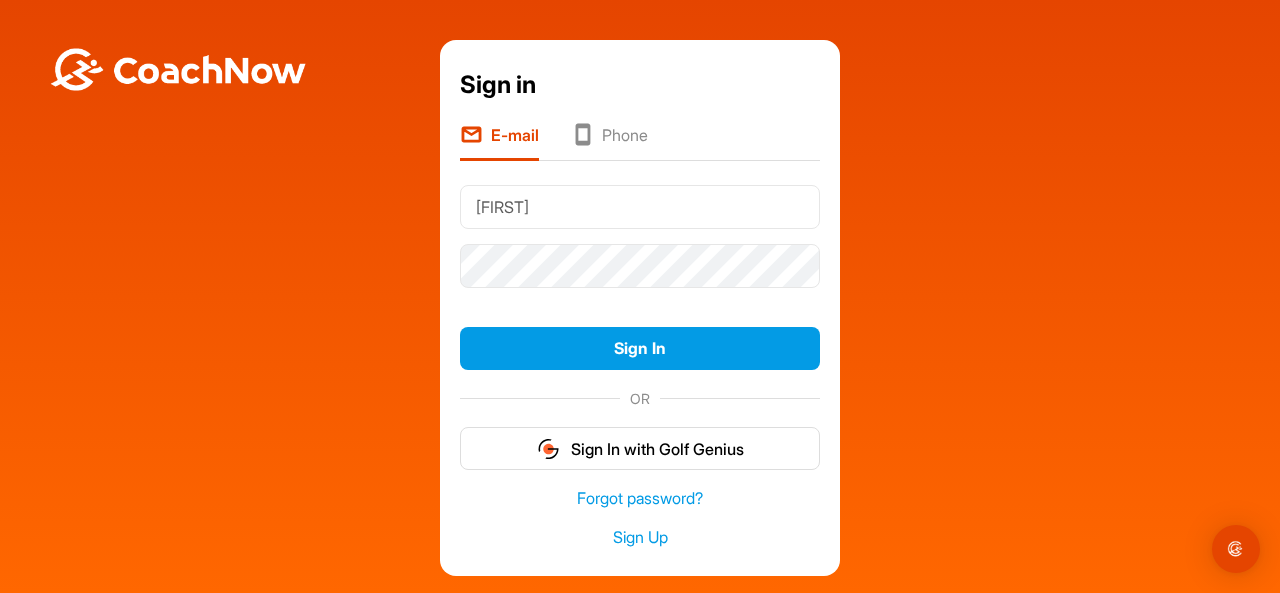 type on "jackrioux34@gmail.com" 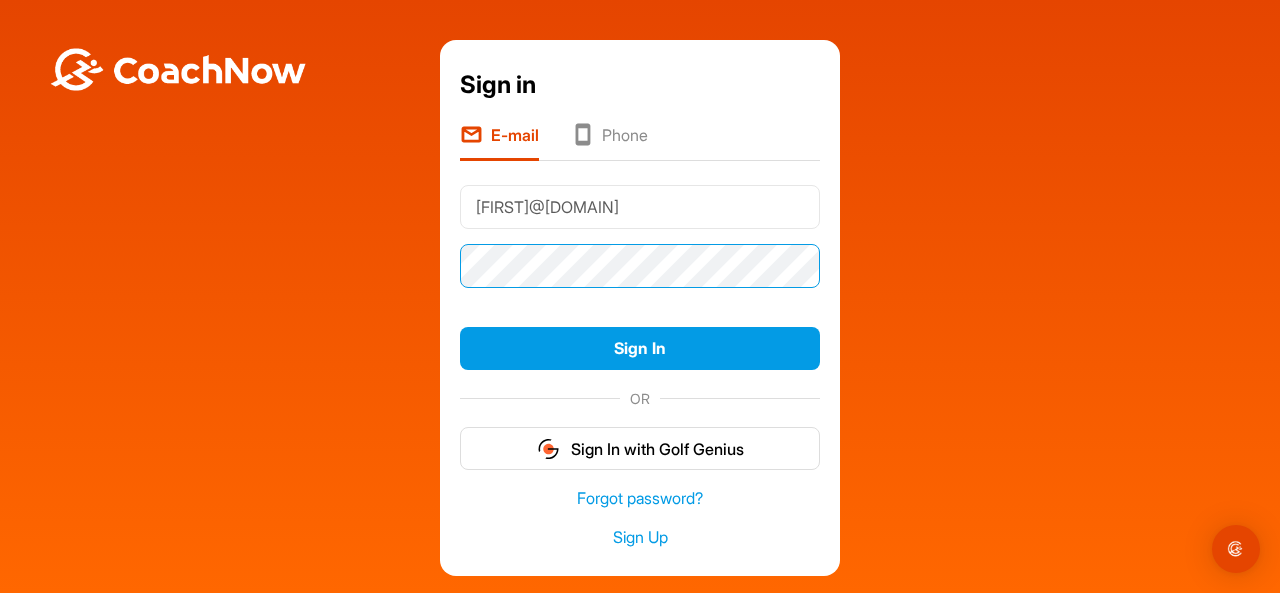 click on "Sign In" at bounding box center [640, 348] 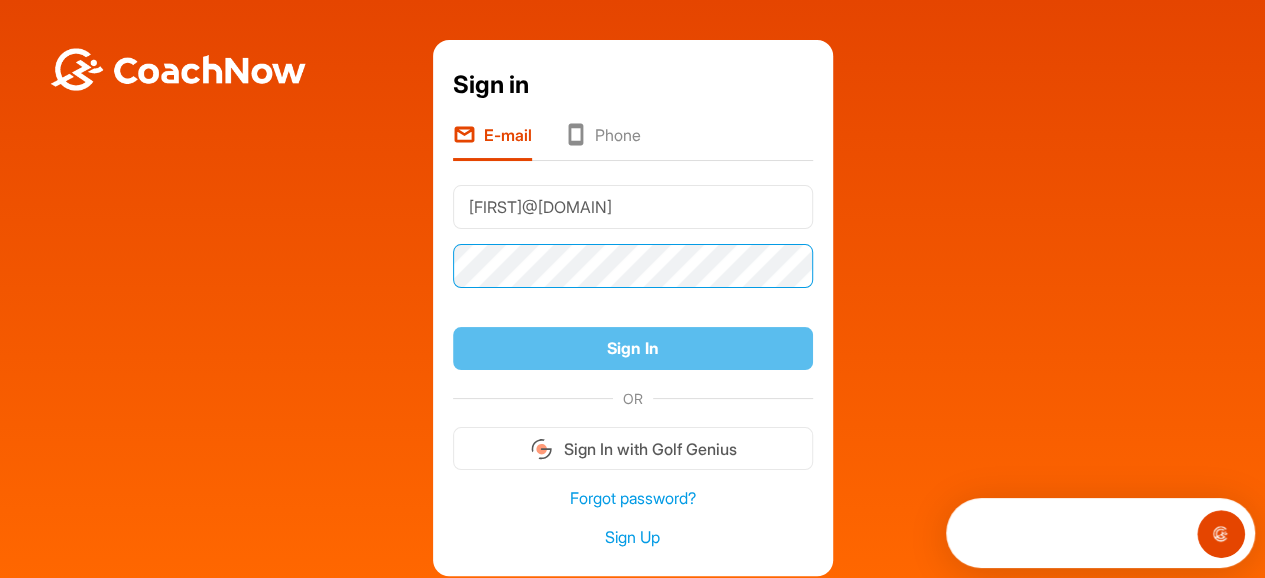 scroll, scrollTop: 0, scrollLeft: 0, axis: both 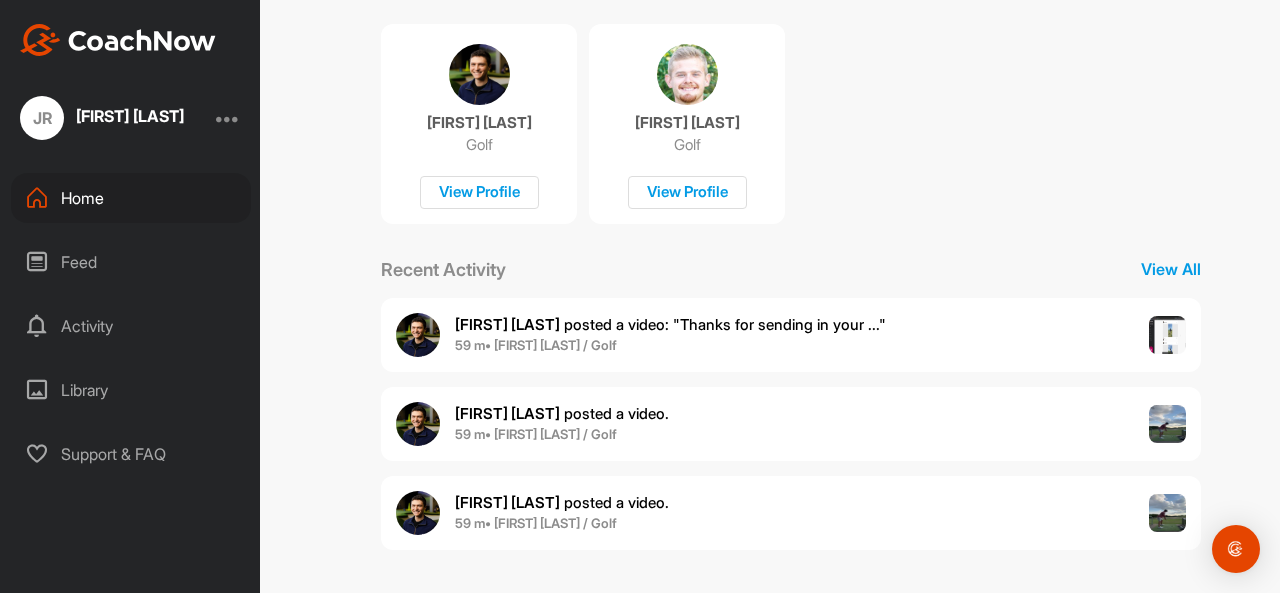 click at bounding box center (1168, 424) 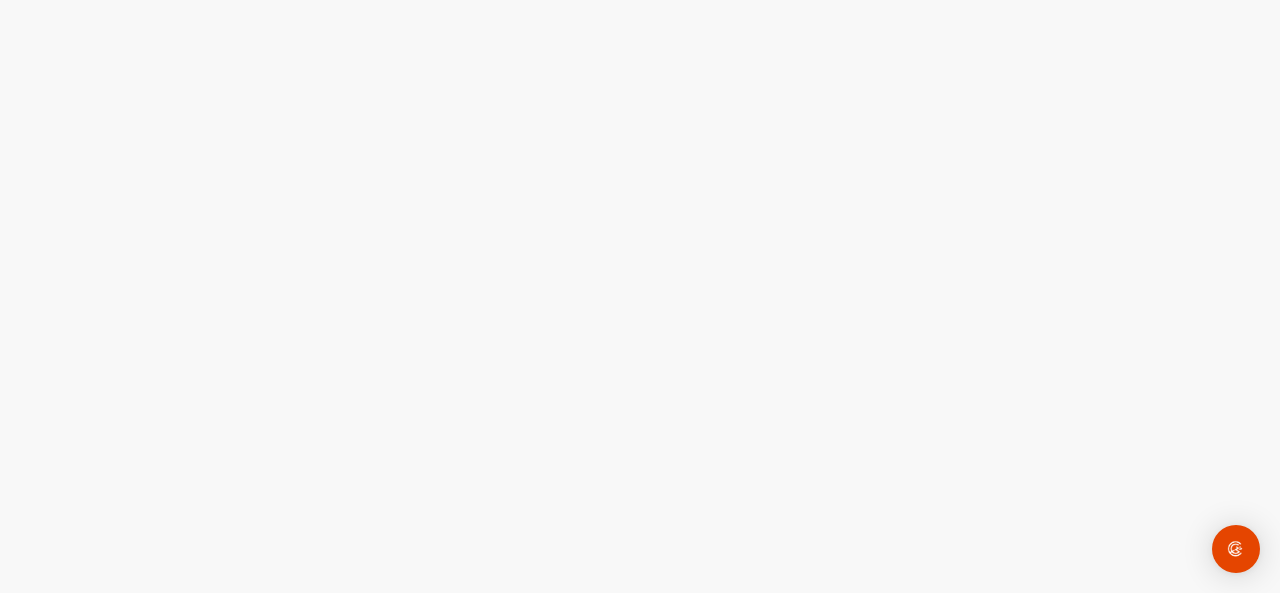 scroll, scrollTop: 0, scrollLeft: 0, axis: both 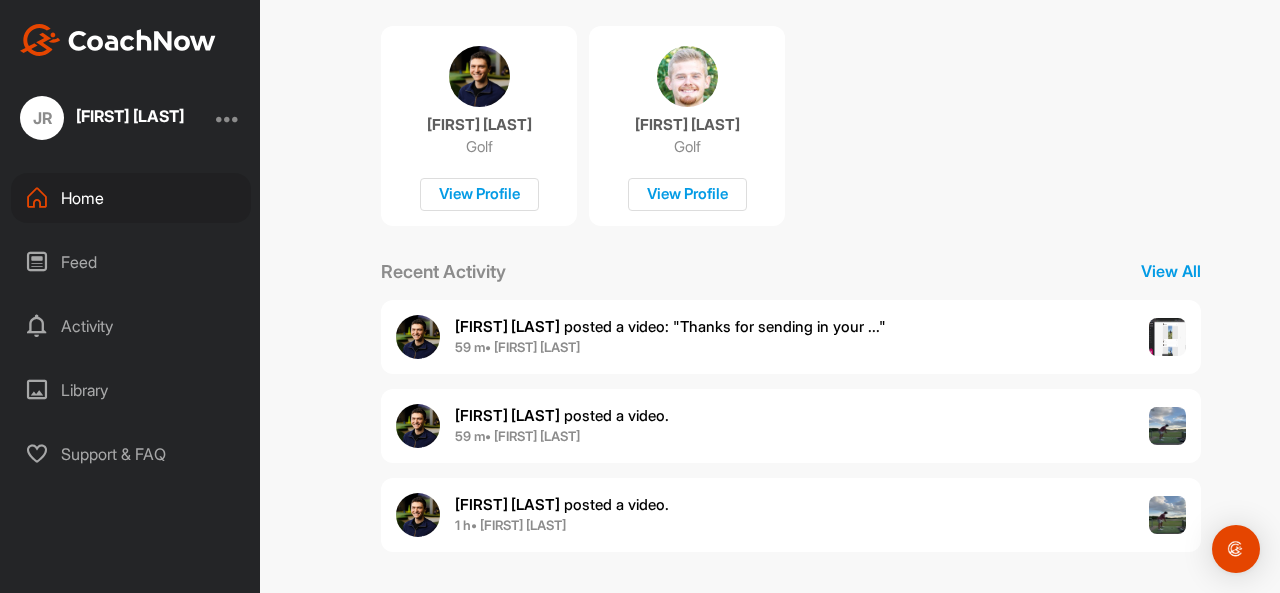click at bounding box center (1168, 515) 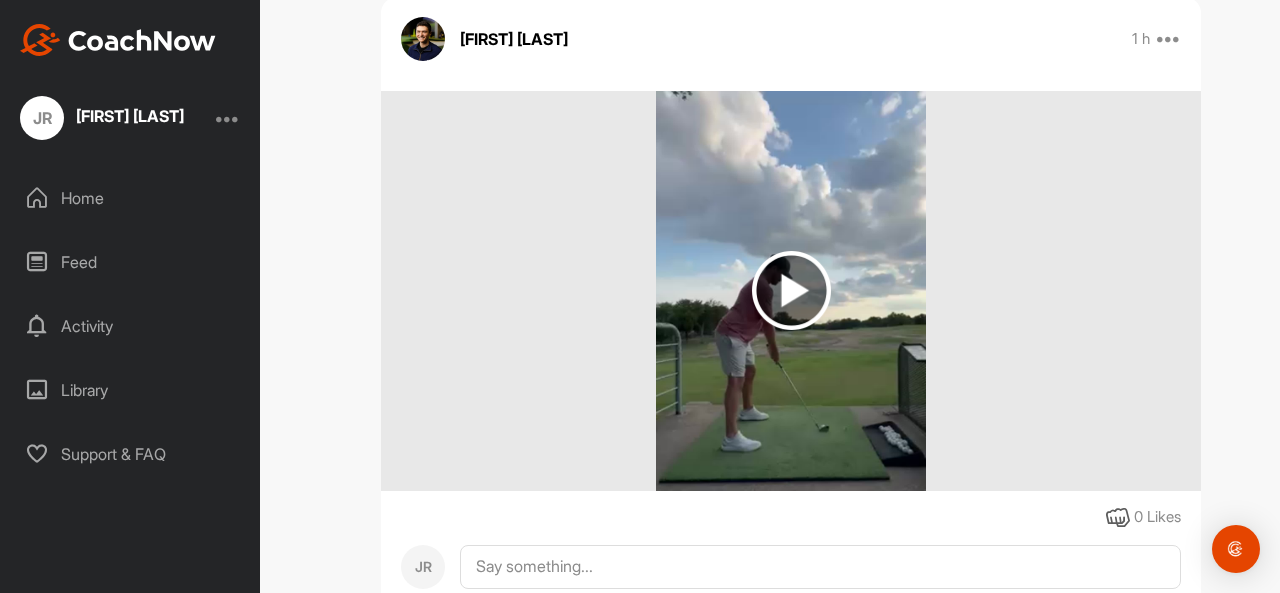 scroll, scrollTop: 176, scrollLeft: 0, axis: vertical 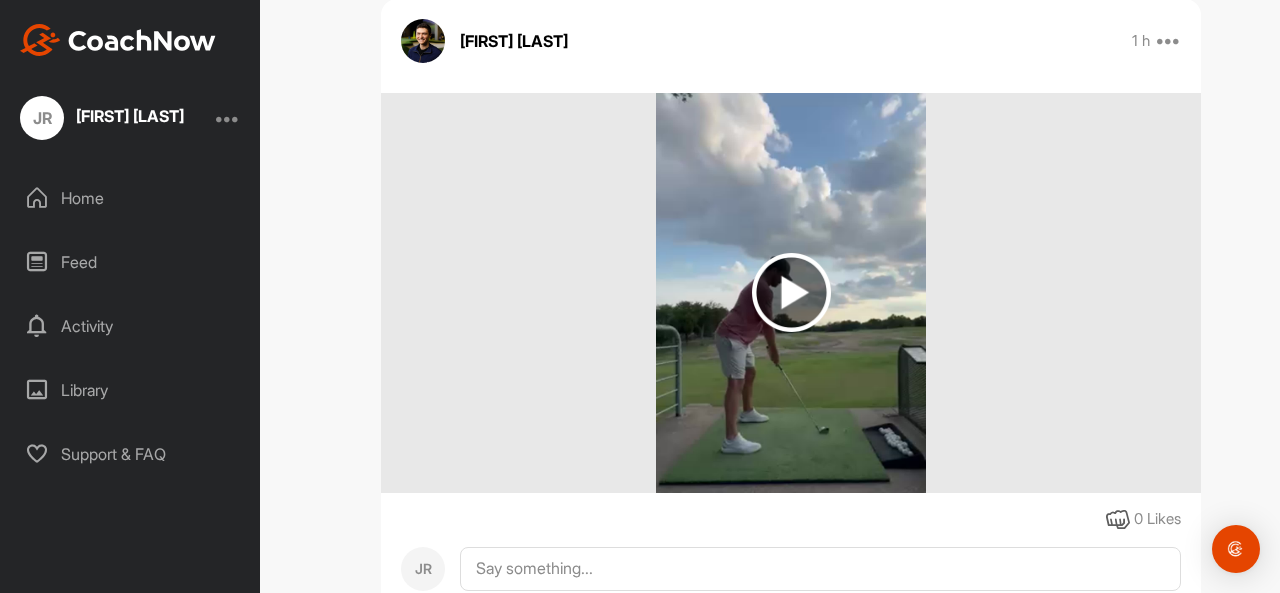 click at bounding box center (791, 292) 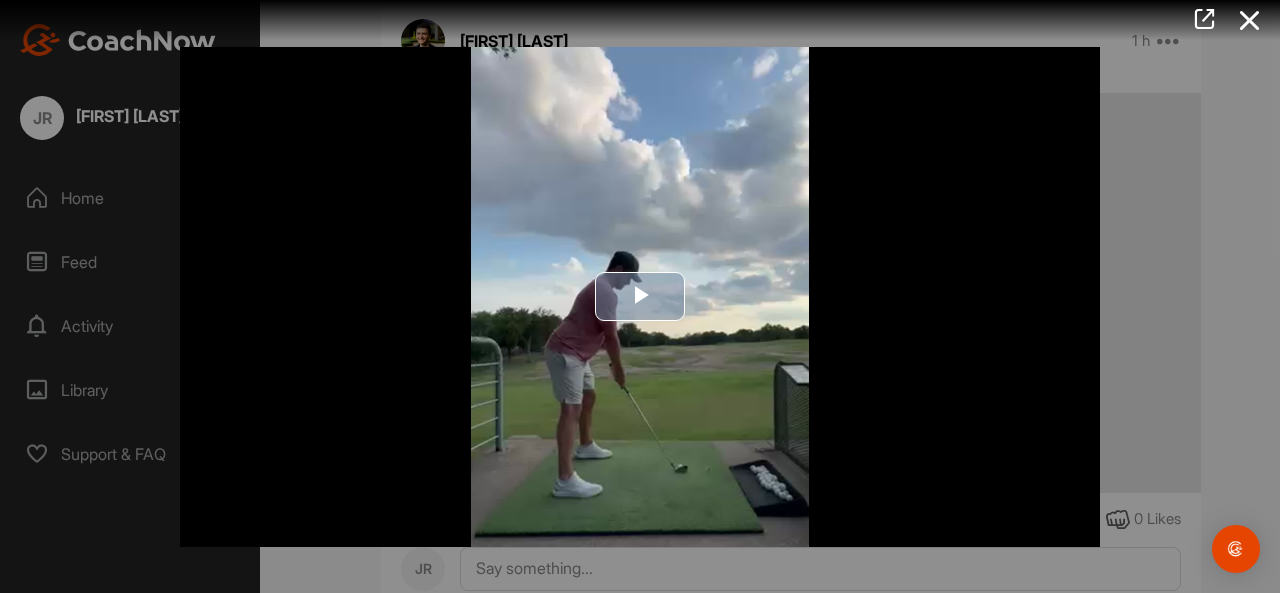 click at bounding box center (640, 297) 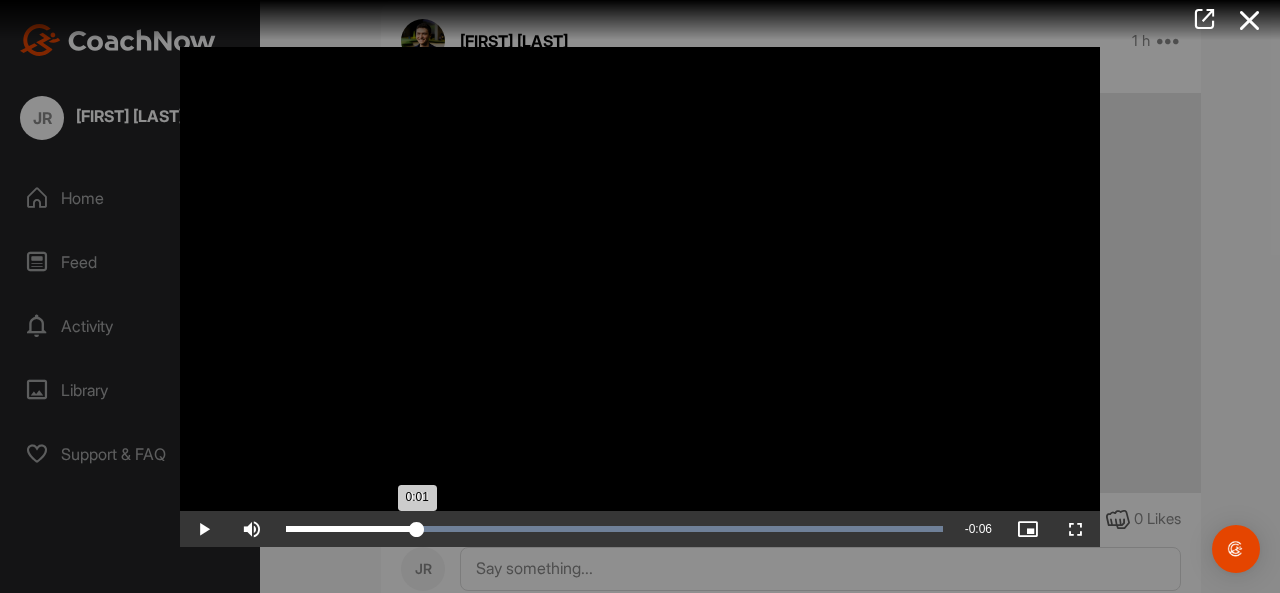 click on "Loaded :  100.00% 0:01 0:01" at bounding box center (614, 529) 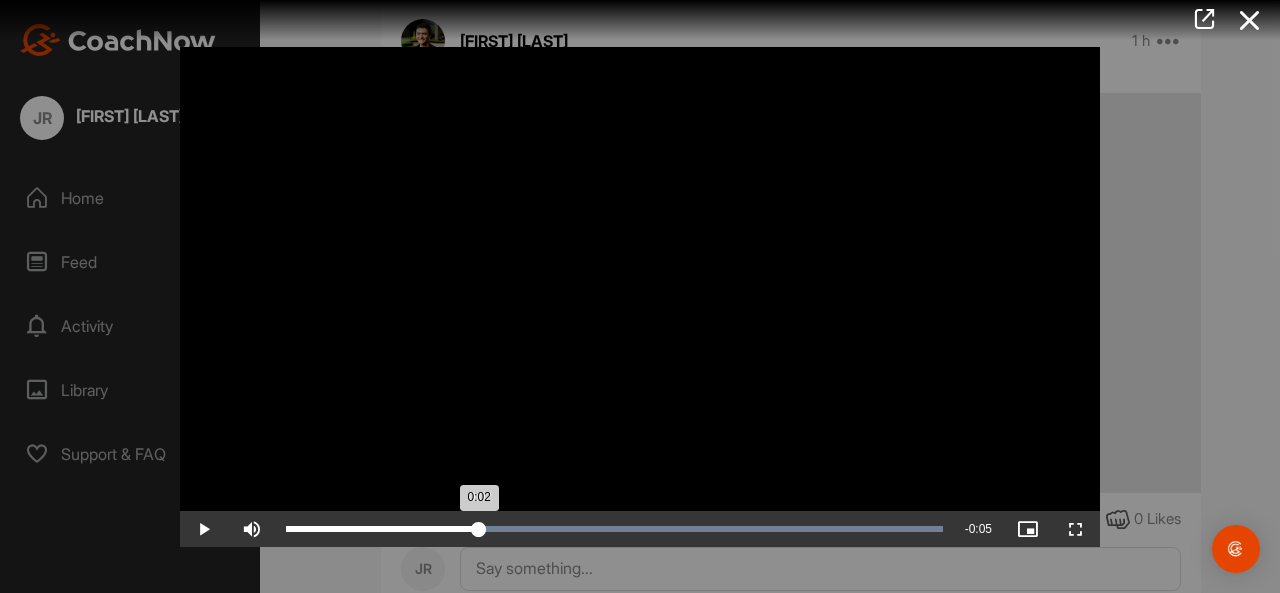 click on "Loaded :  100.00% 0:02 0:02" at bounding box center [614, 529] 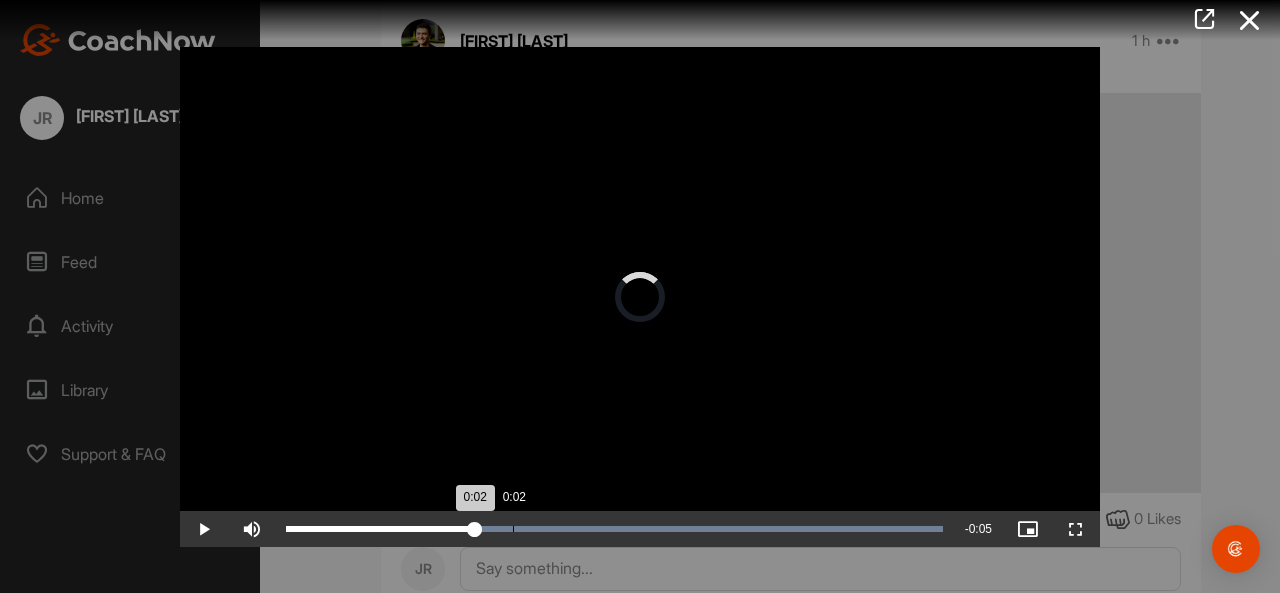 drag, startPoint x: 475, startPoint y: 526, endPoint x: 508, endPoint y: 529, distance: 33.13608 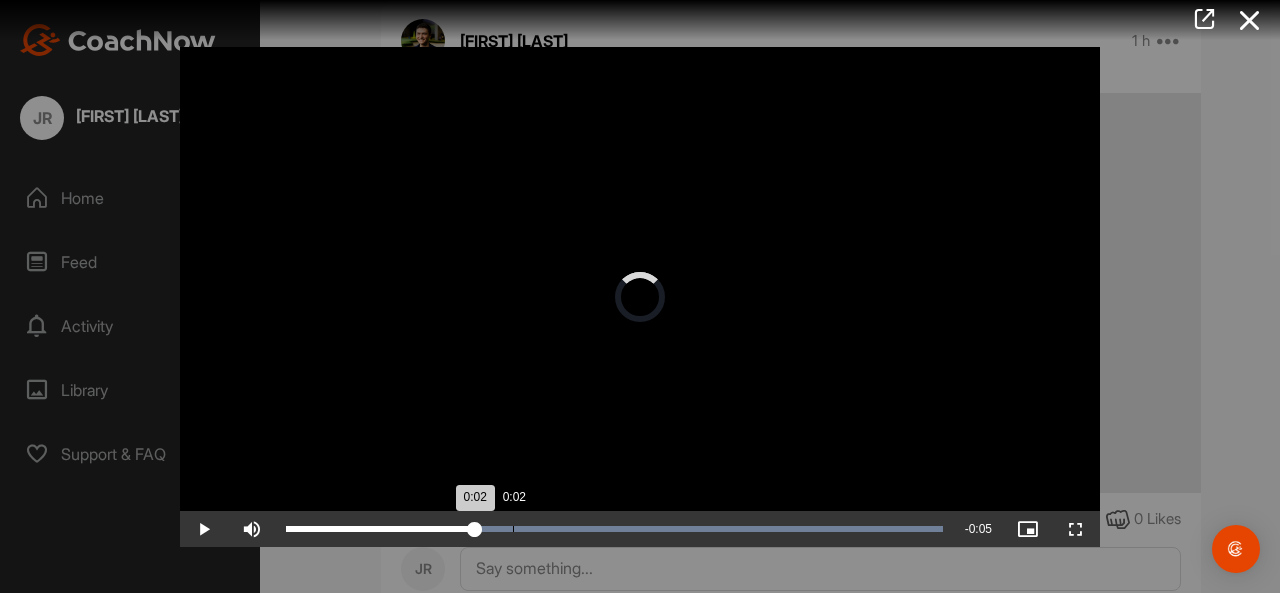click on "0:02" at bounding box center (380, 529) 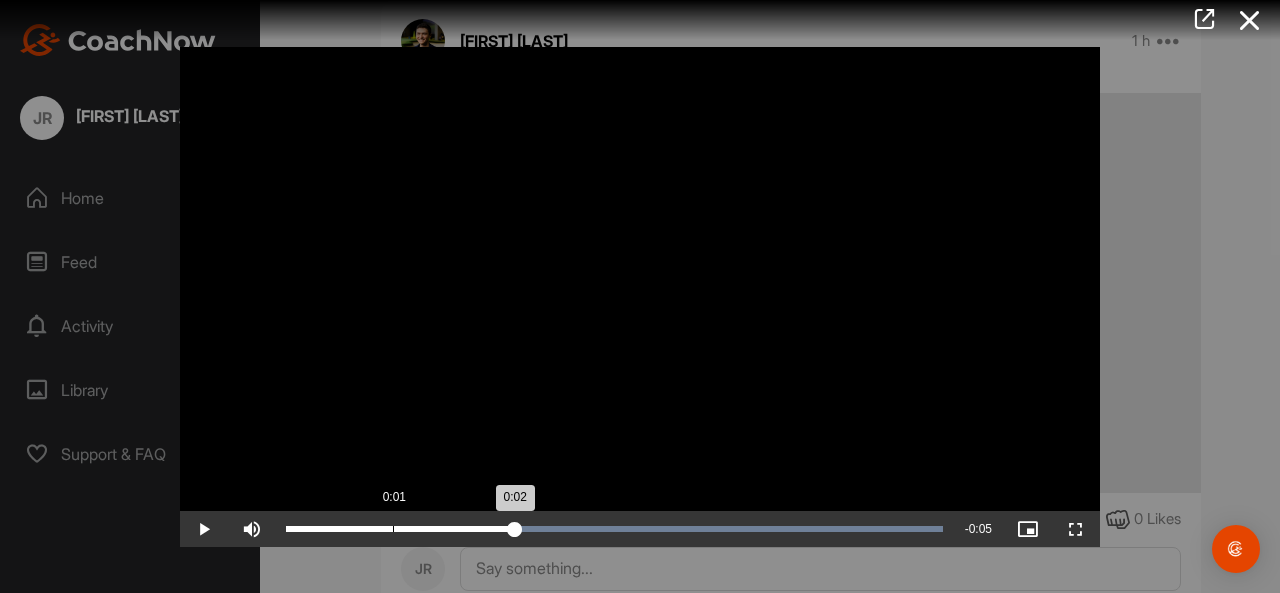 click on "Loaded :  100.00% 0:01 0:02" at bounding box center (614, 529) 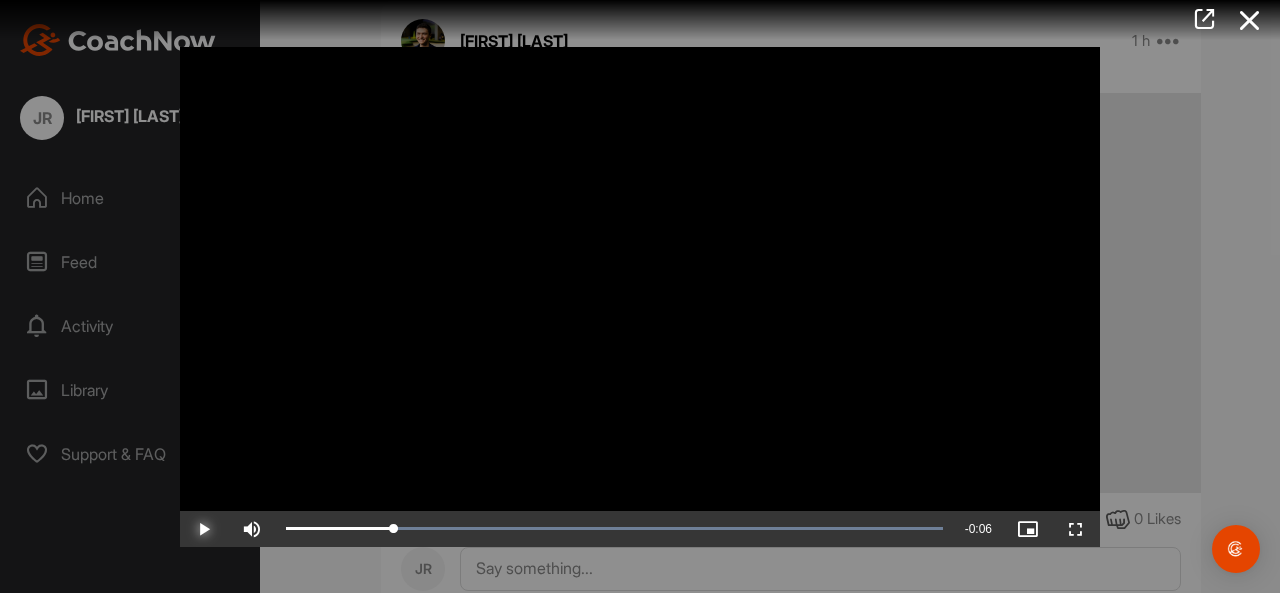 click at bounding box center (204, 529) 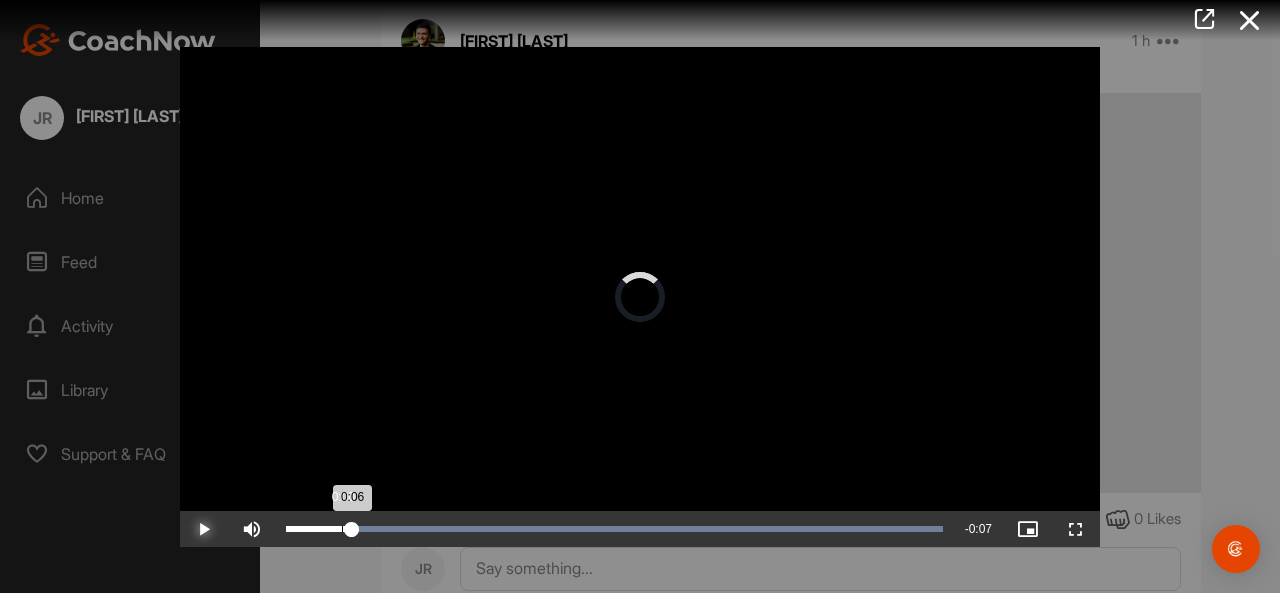 click on "Loaded :  100.00% 0:00 0:06" at bounding box center [614, 529] 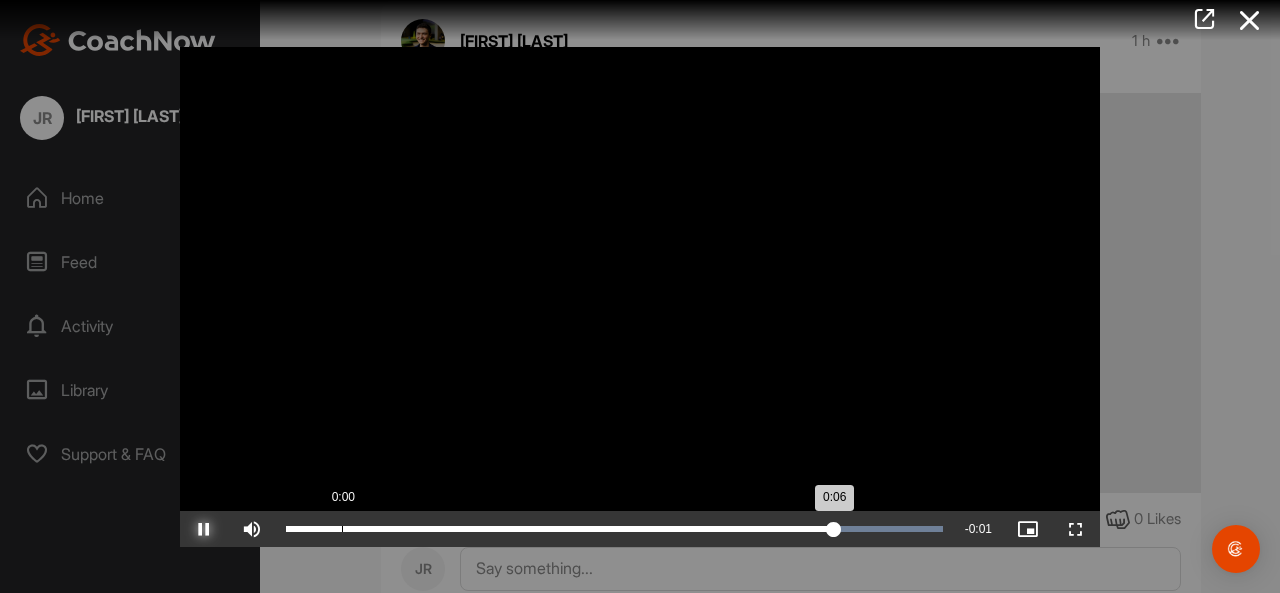click on "Loaded :  100.00% 0:00 0:06" at bounding box center [614, 529] 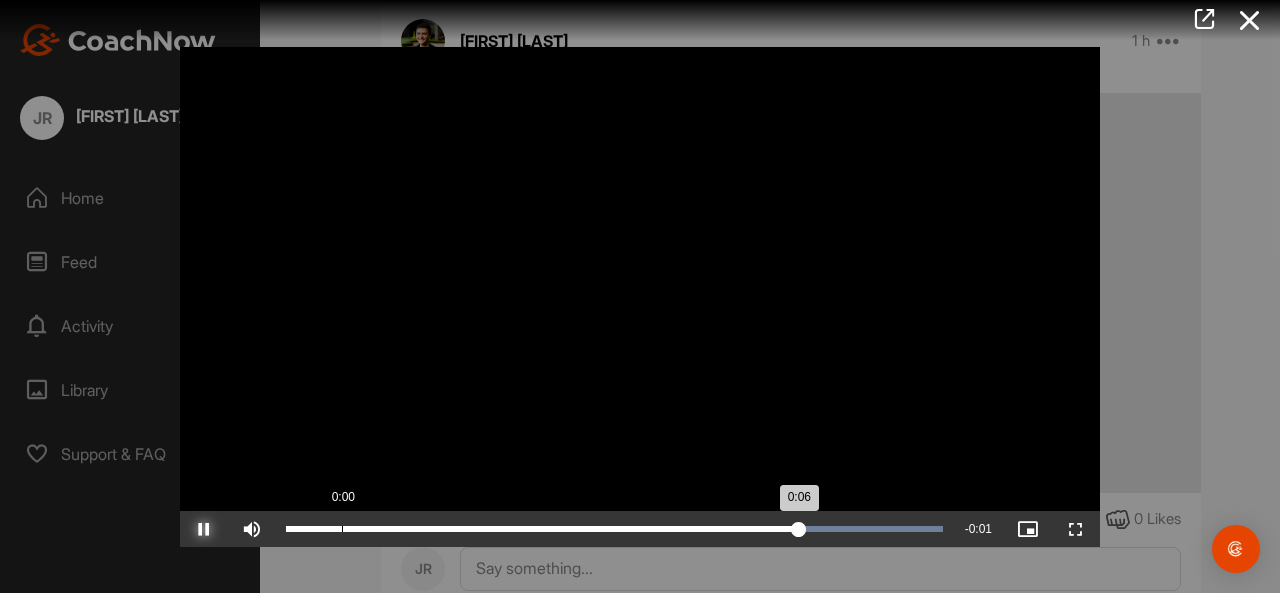 click on "Loaded :  100.00% 0:00 0:06" at bounding box center (614, 529) 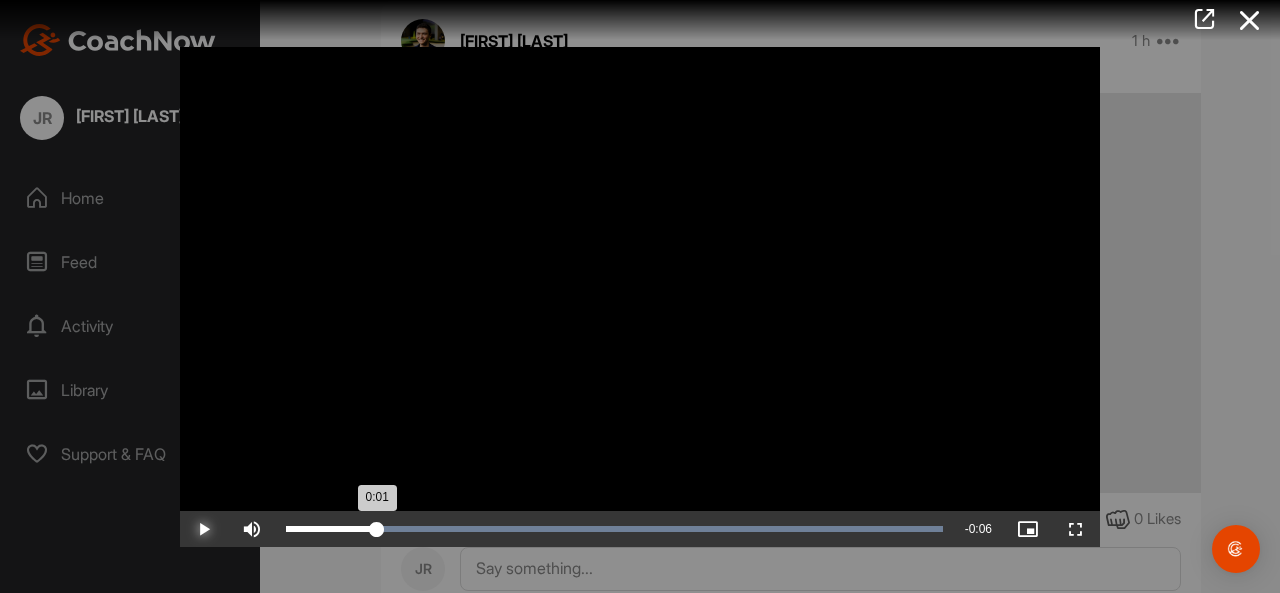 click on "Loaded :  100.00% 0:01 0:01" at bounding box center (614, 529) 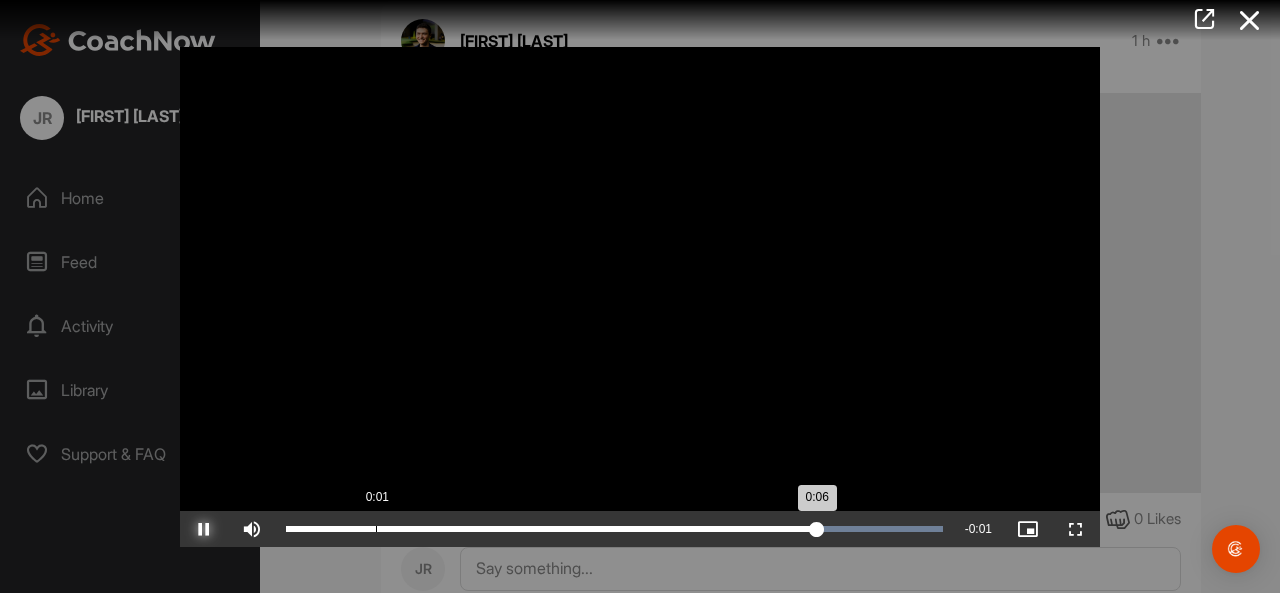 click on "Loaded :  100.00% 0:01 0:06" at bounding box center (614, 529) 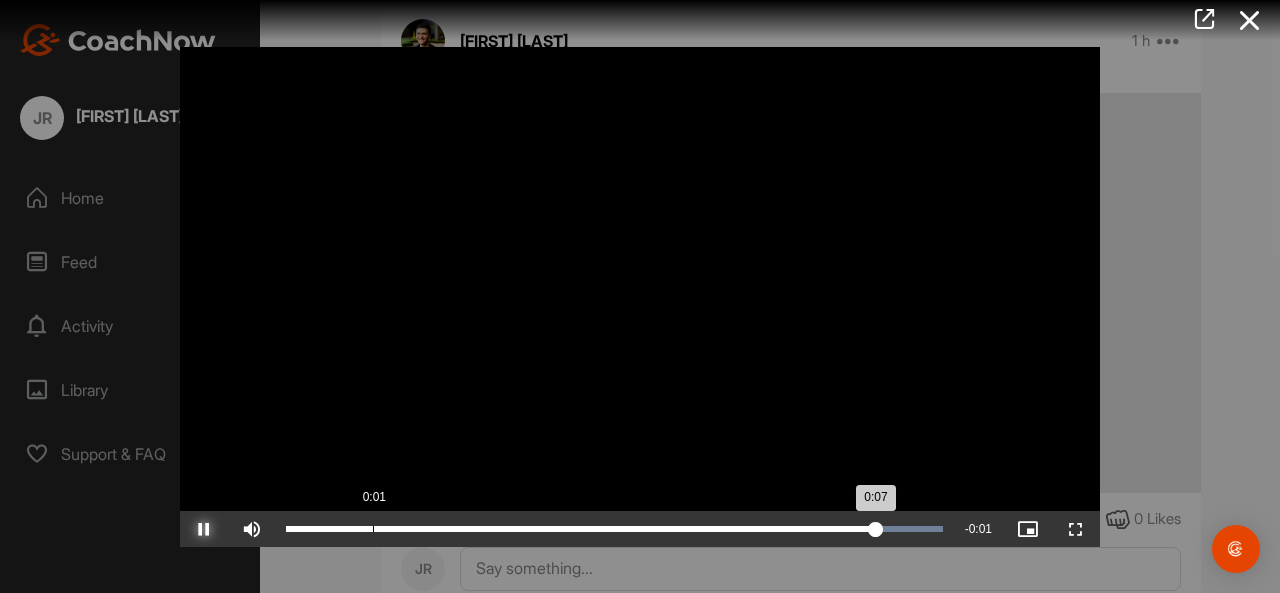 click on "Loaded :  100.00% 0:01 0:07" at bounding box center (614, 529) 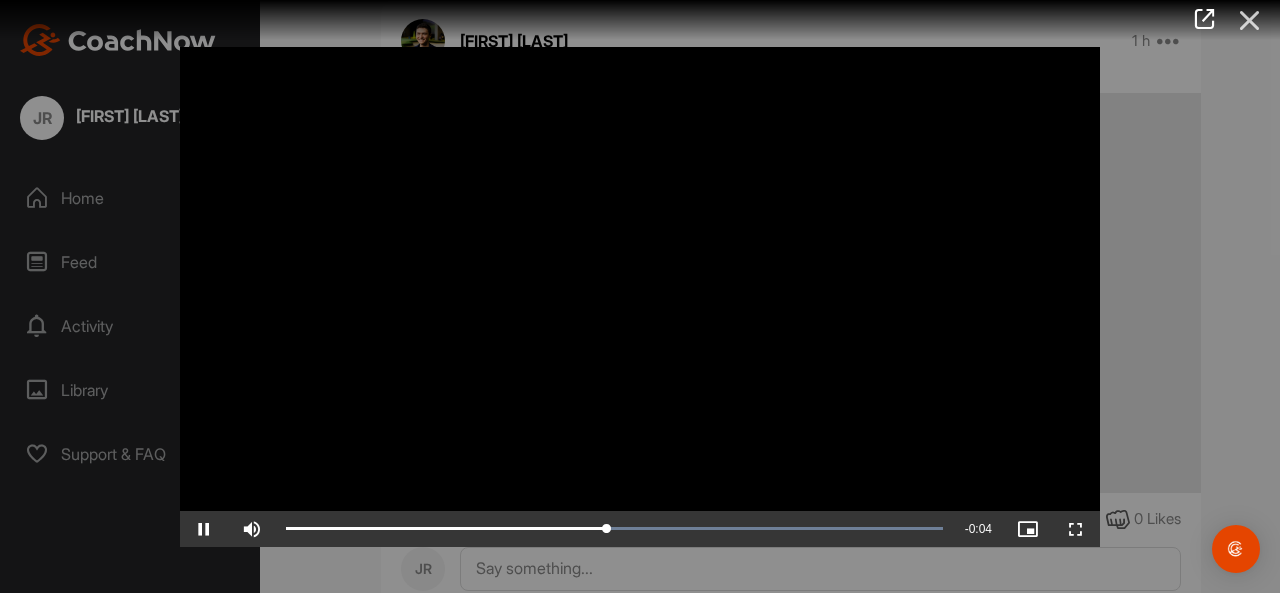 click at bounding box center (1250, 20) 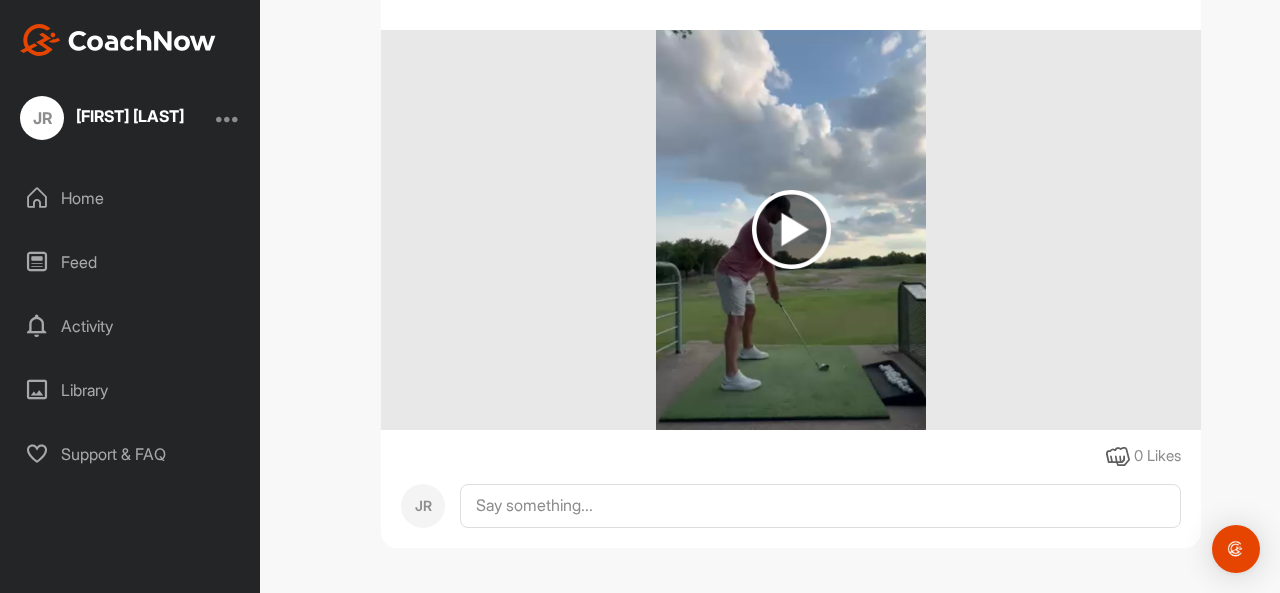 scroll, scrollTop: 0, scrollLeft: 0, axis: both 